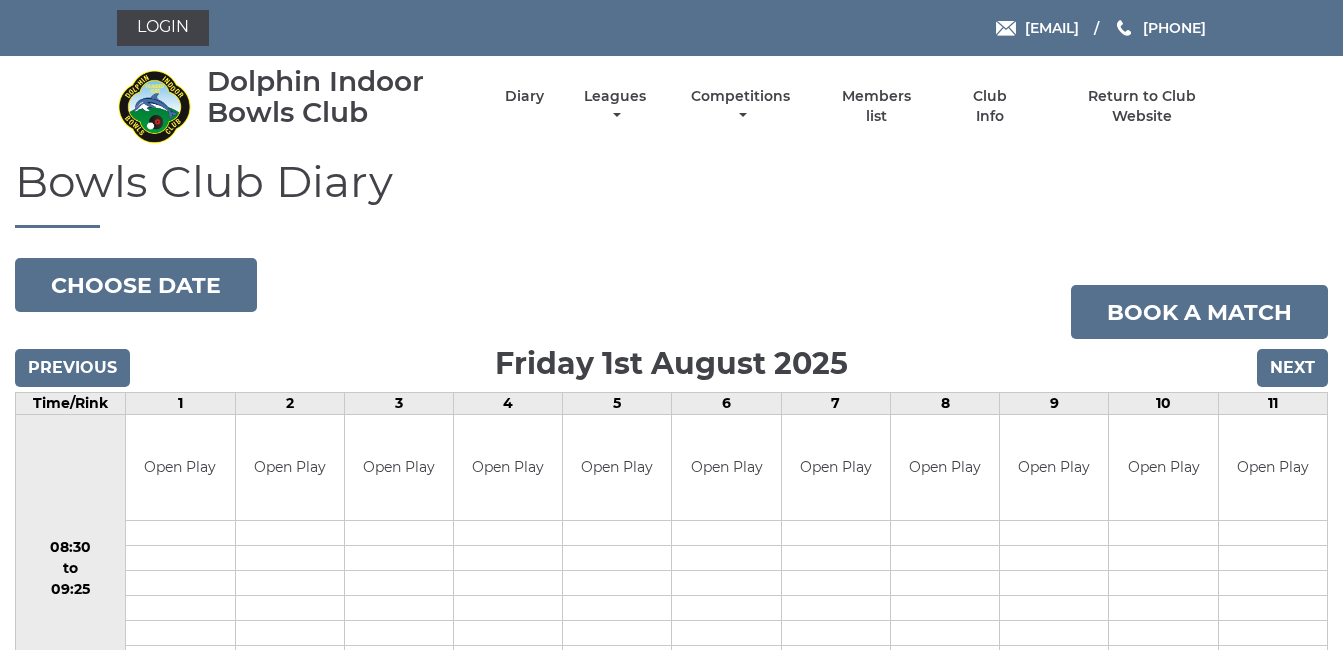 scroll, scrollTop: 0, scrollLeft: 0, axis: both 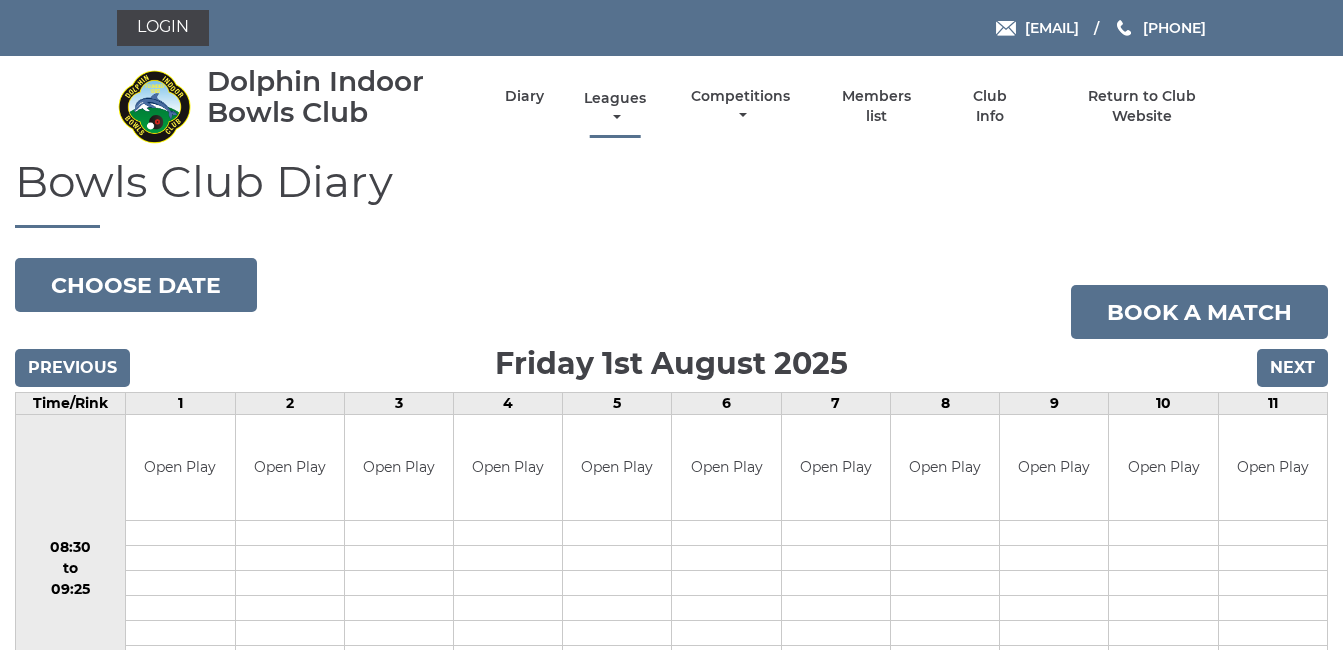 click on "Leagues" at bounding box center [615, 108] 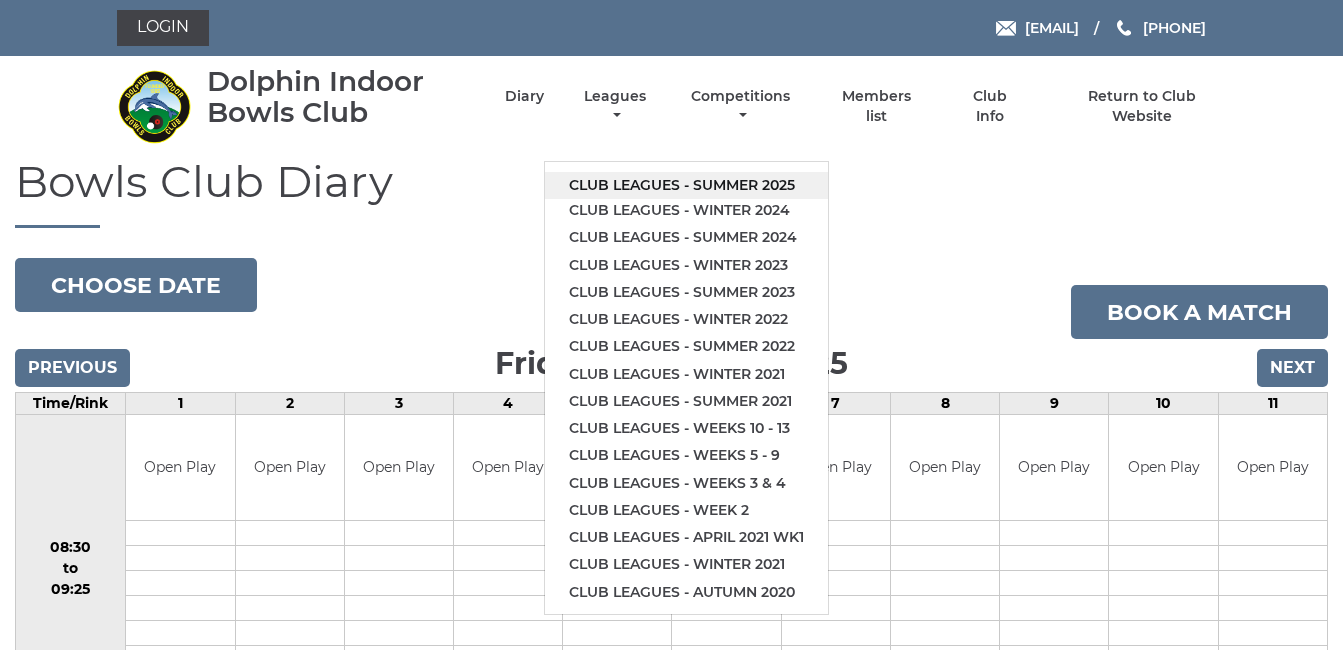 click on "Club leagues - Summer 2025" at bounding box center (686, 185) 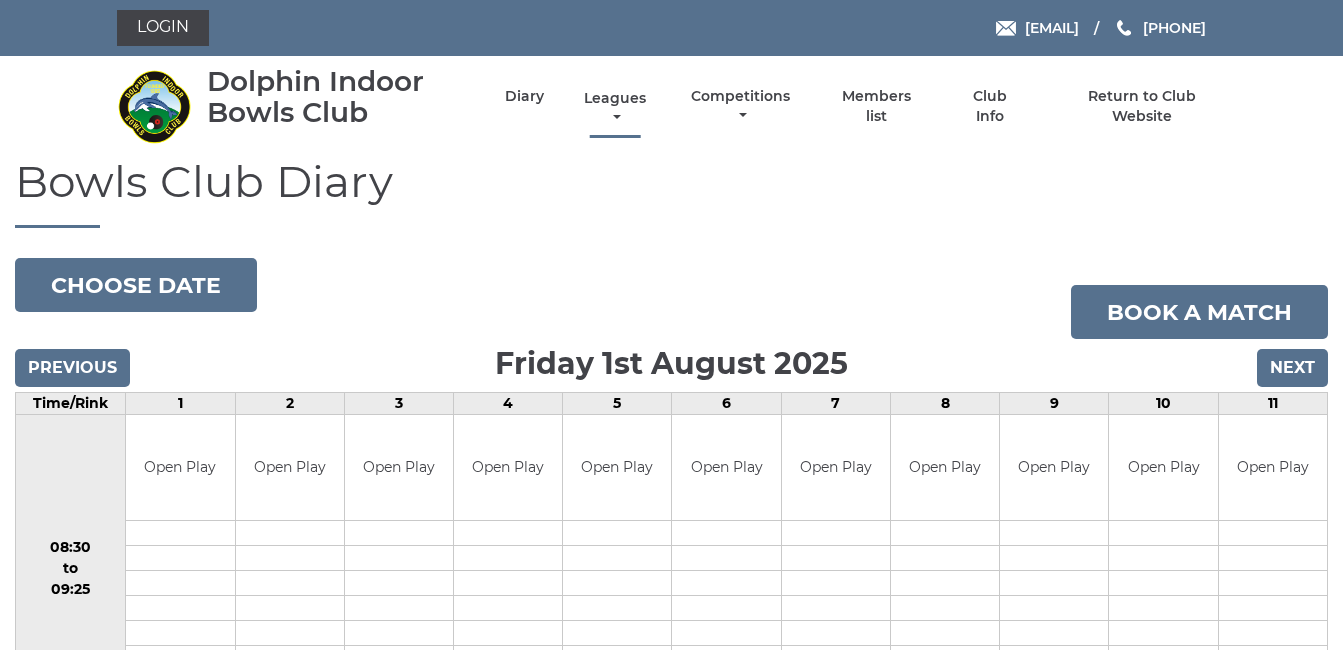 click on "Leagues" at bounding box center [615, 108] 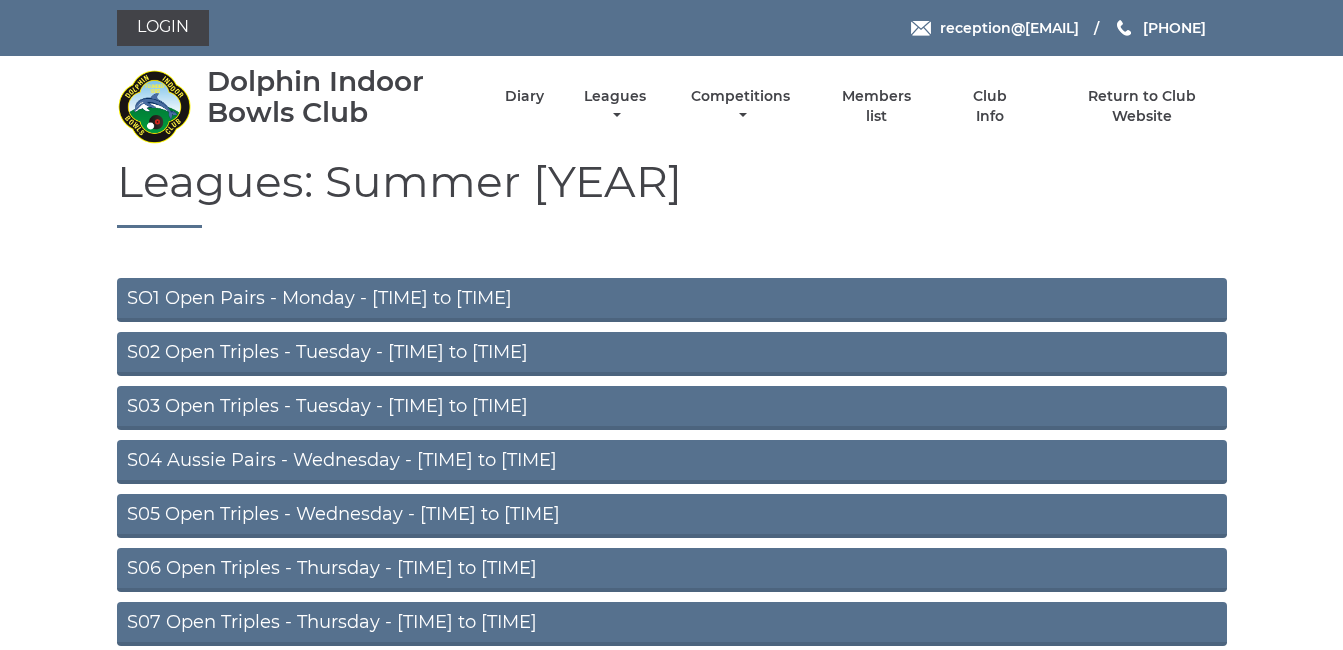 scroll, scrollTop: 0, scrollLeft: 0, axis: both 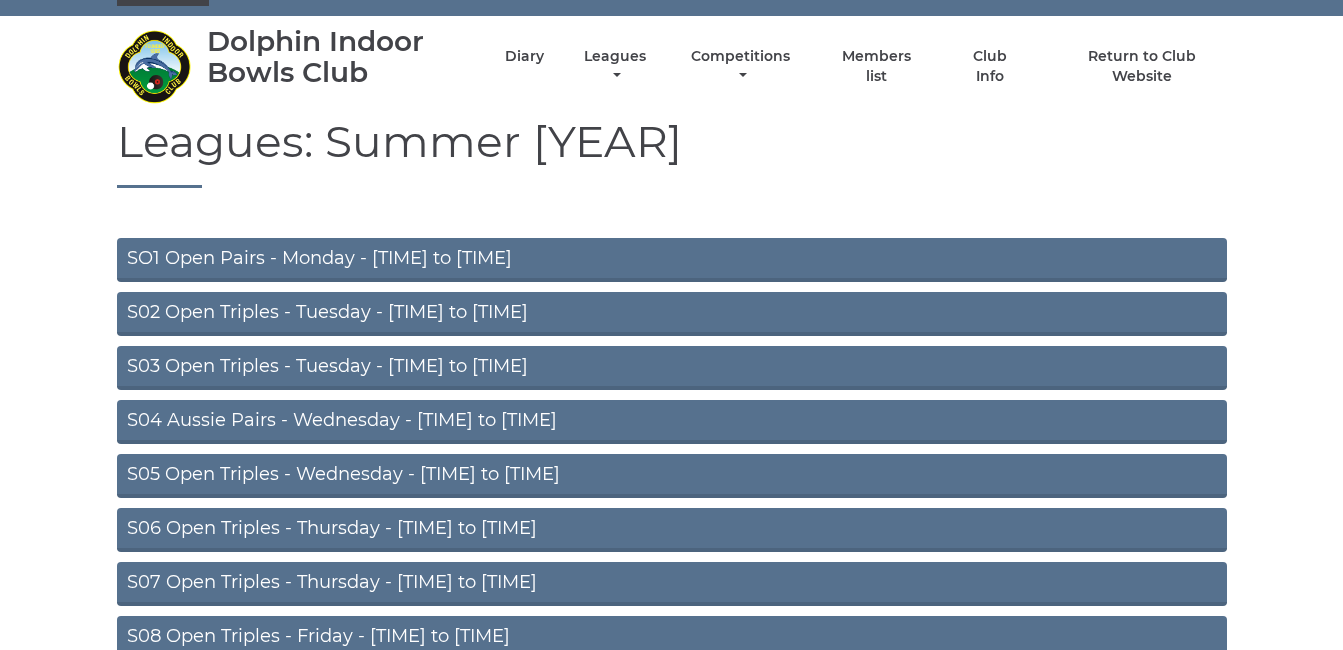click on "Leagues: Summer [YEAR]
SO1 Open Pairs - Monday - [TIME] to [TIME]
S02 Open Triples - Tuesday - [TIME] to [TIME]
S03 Open Triples - Tuesday - [TIME] to [TIME]
S04 Aussie Pairs - Wednesday - [TIME] to [TIME]
S05 Open Triples - Wednesday - [TIME] to [TIME]
S06 Open Triples - Thursday - [TIME] to [TIME]
S07 Open Triples - Thursday - [TIME] to [TIME]
S08 Open Triples - Friday - [TIME] to [TIME]
S09 Aussie Pairs - Friday - [TIME] to [TIME]" at bounding box center [671, 438] 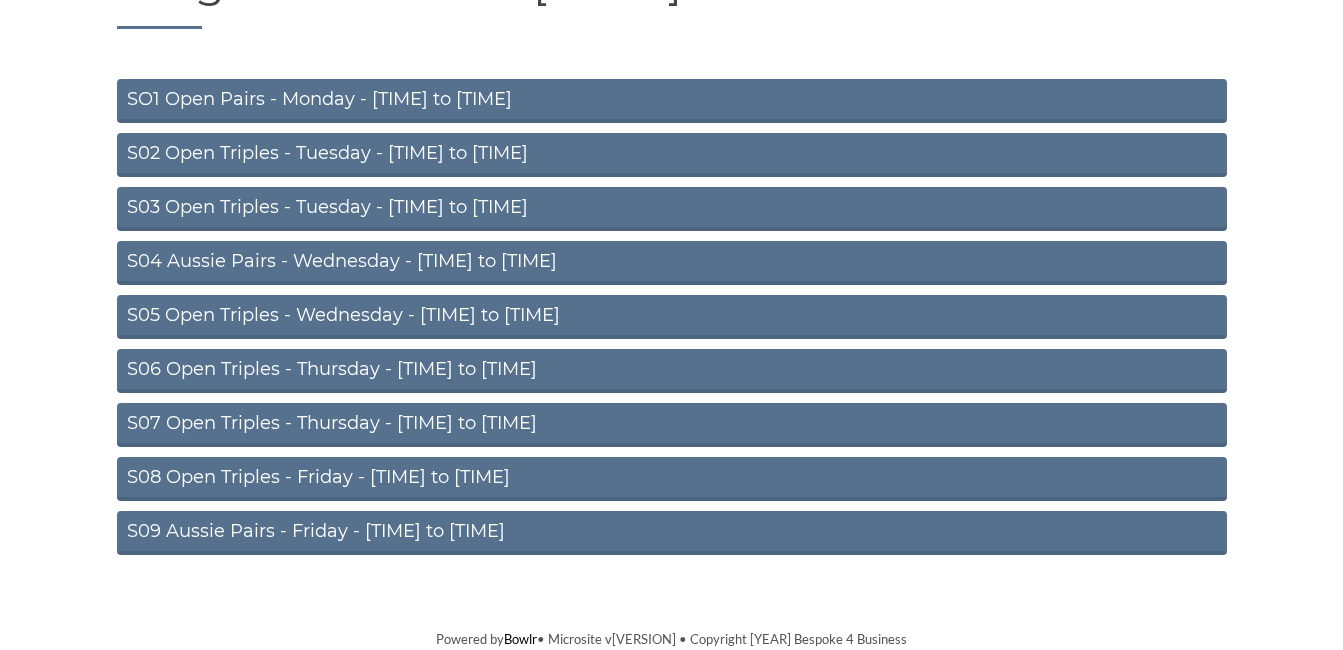 click on "S08 Open Triples - Friday - [TIME] to [TIME]" at bounding box center (672, 479) 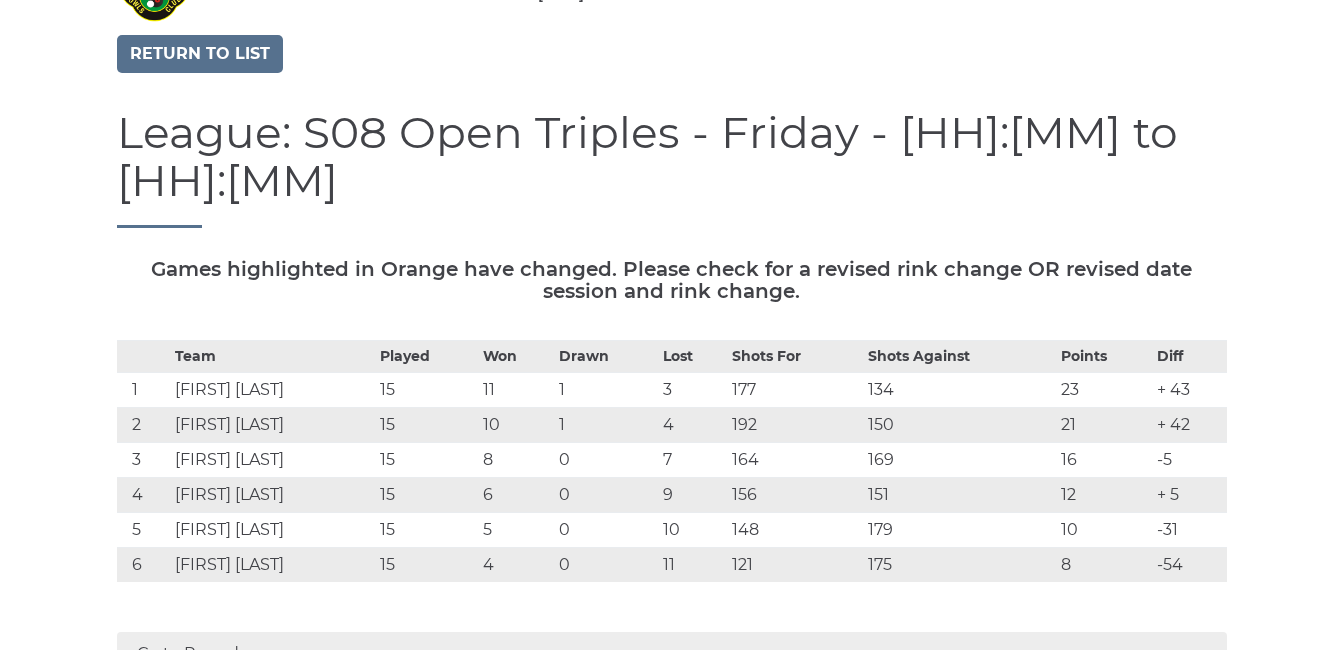scroll, scrollTop: 162, scrollLeft: 0, axis: vertical 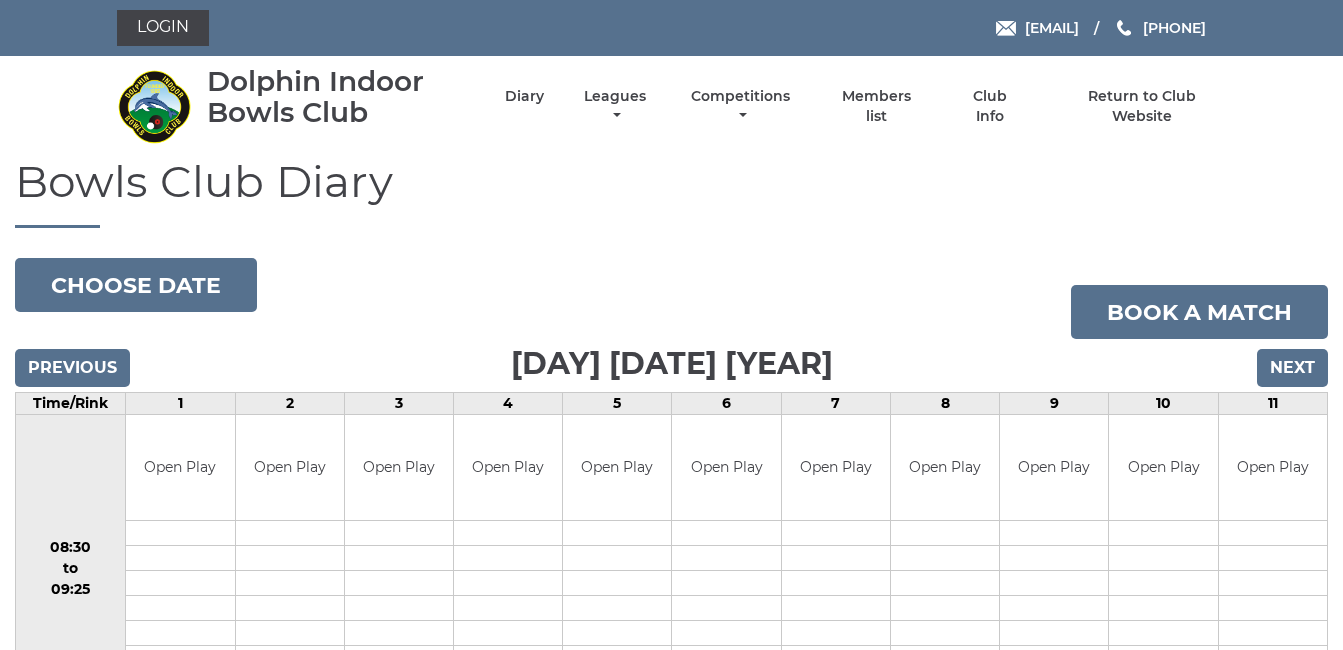 click on "Diary" at bounding box center (507, 106) 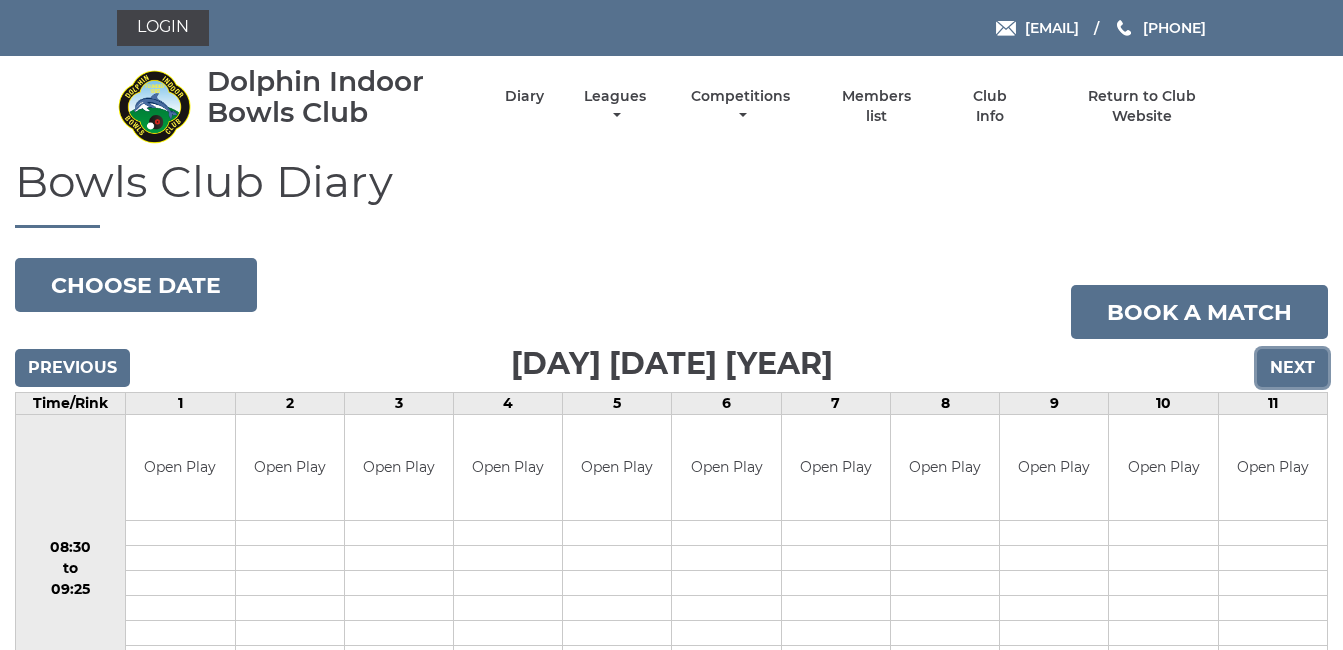 click on "Next" at bounding box center [1292, 368] 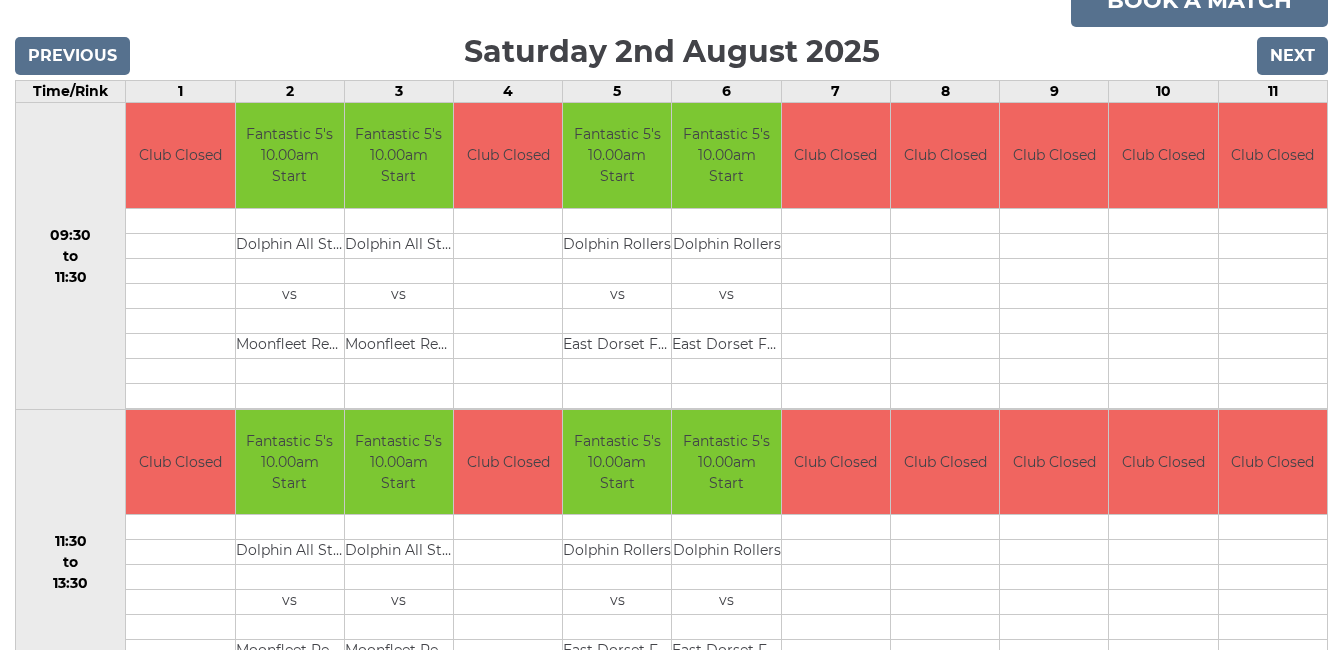 scroll, scrollTop: 148, scrollLeft: 0, axis: vertical 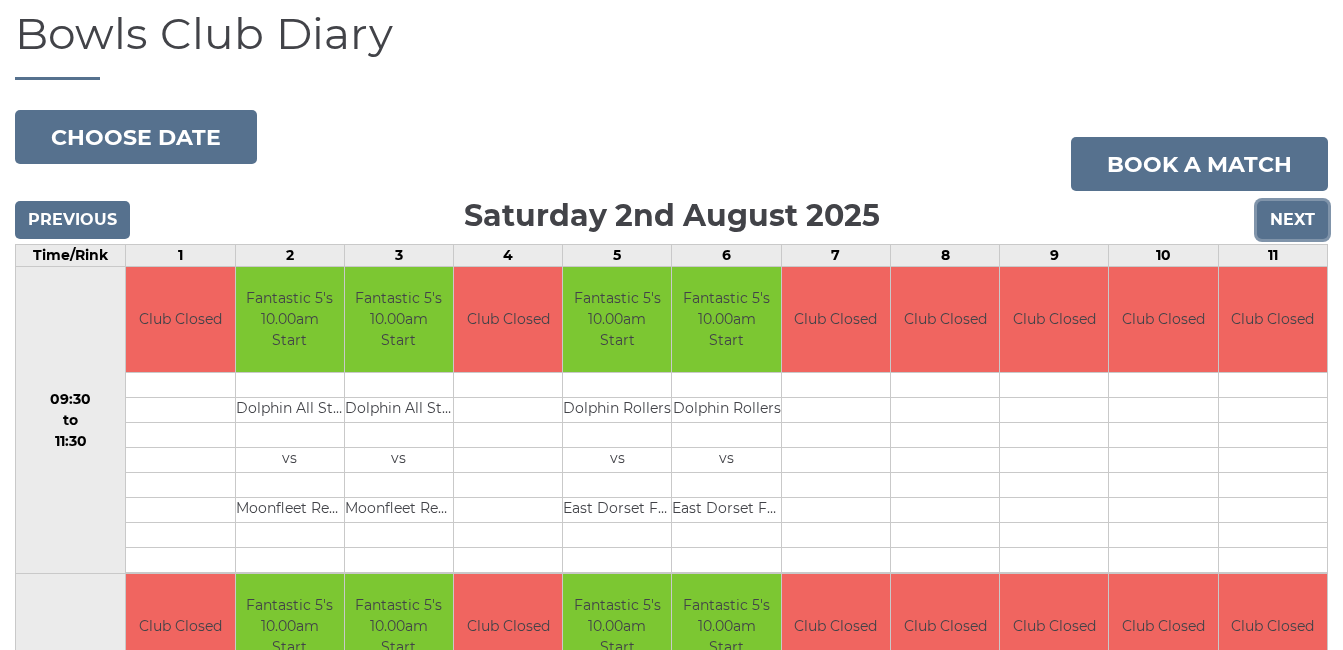 click on "Next" at bounding box center (1292, 220) 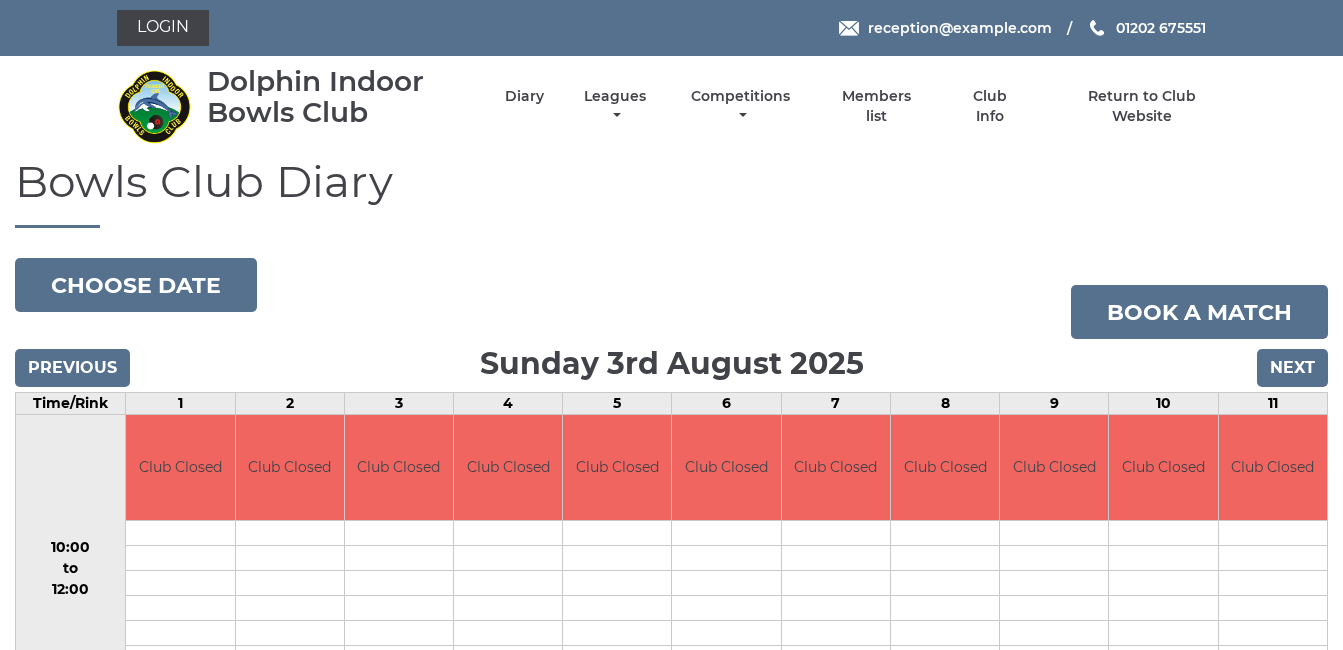 scroll, scrollTop: 0, scrollLeft: 0, axis: both 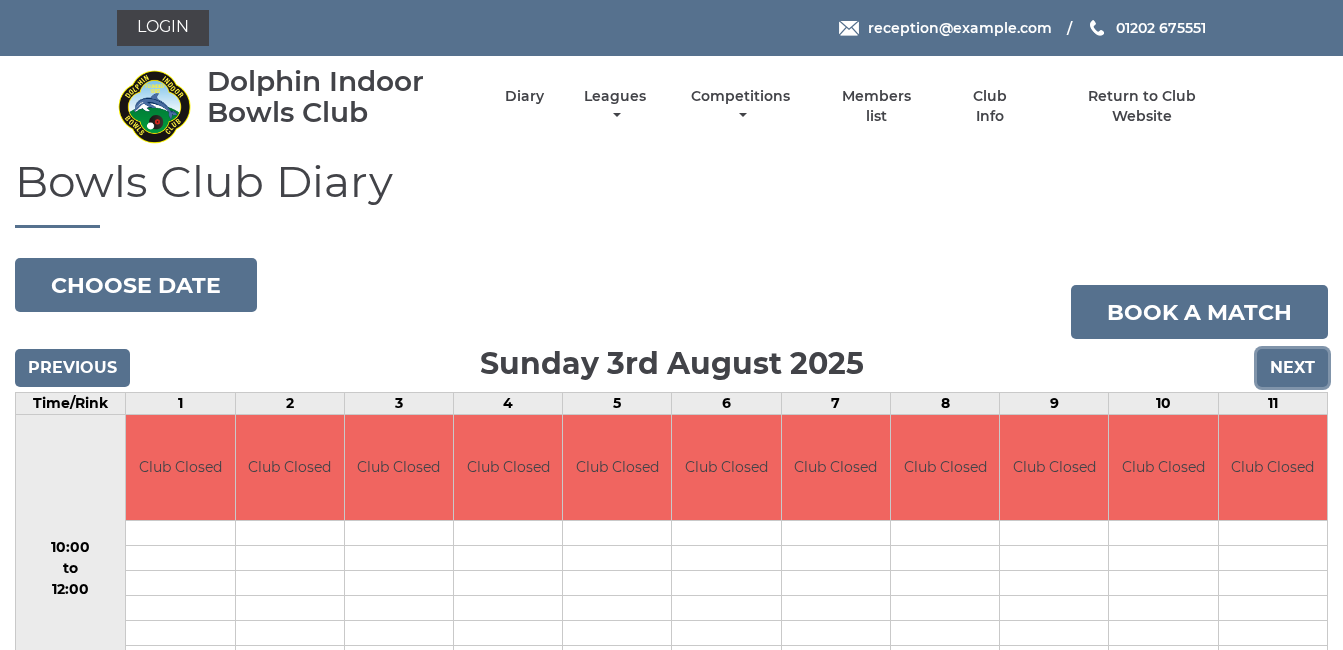 click on "Next" at bounding box center (1292, 368) 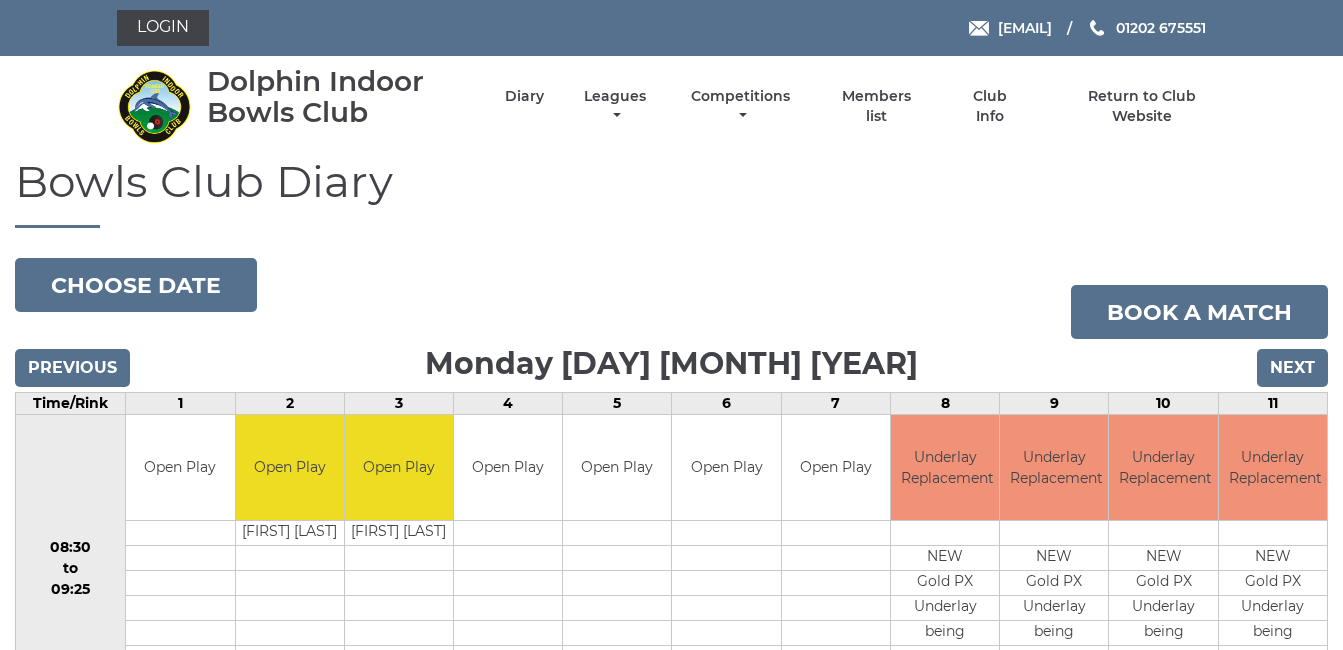 scroll, scrollTop: 0, scrollLeft: 0, axis: both 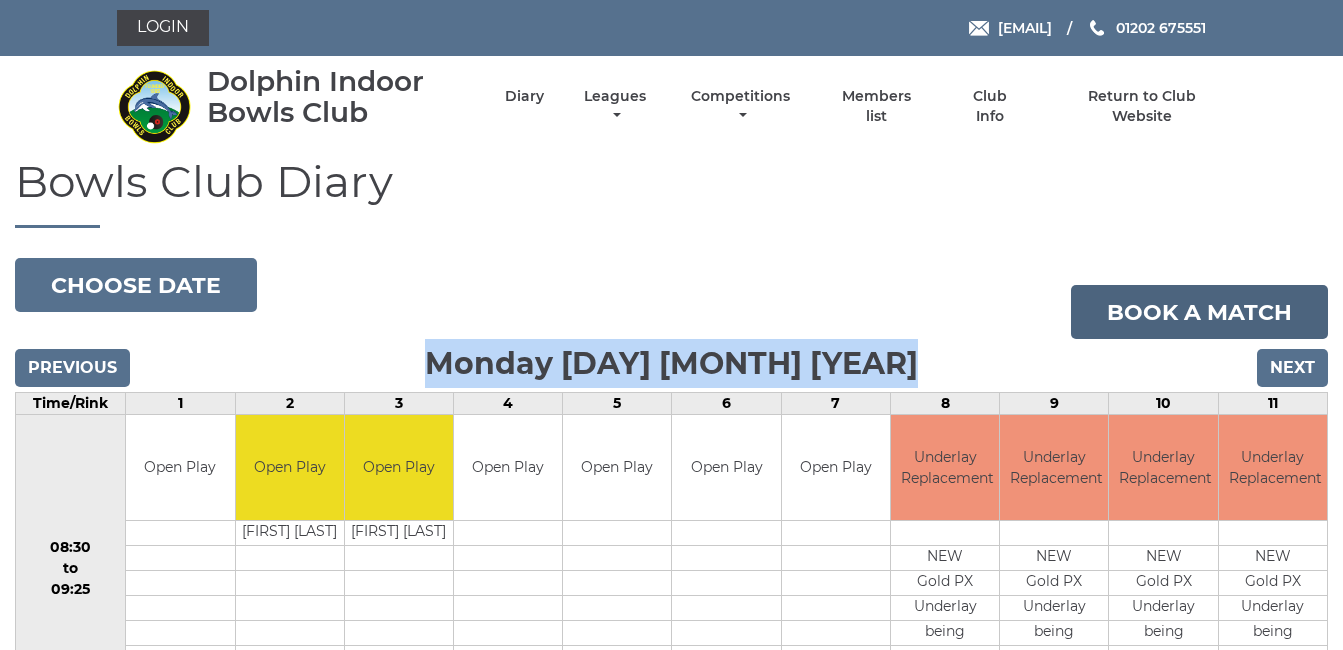 drag, startPoint x: 1169, startPoint y: 214, endPoint x: 1304, endPoint y: 294, distance: 156.92355 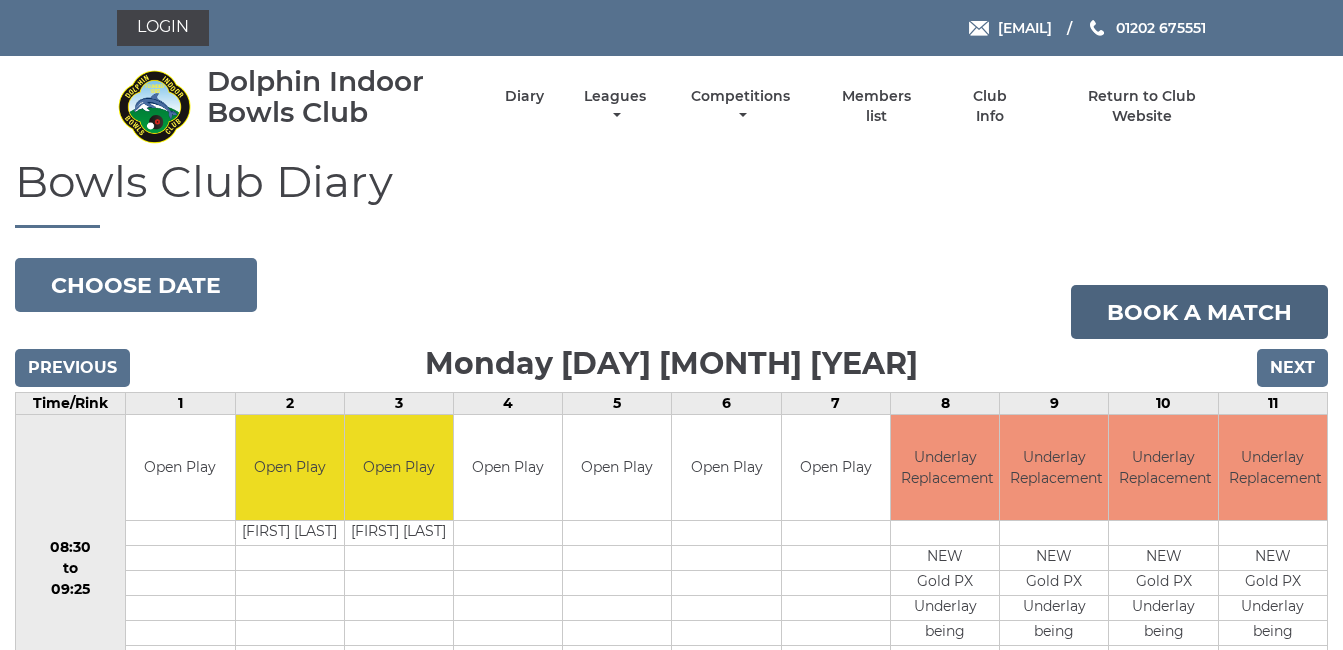 scroll, scrollTop: 568, scrollLeft: 0, axis: vertical 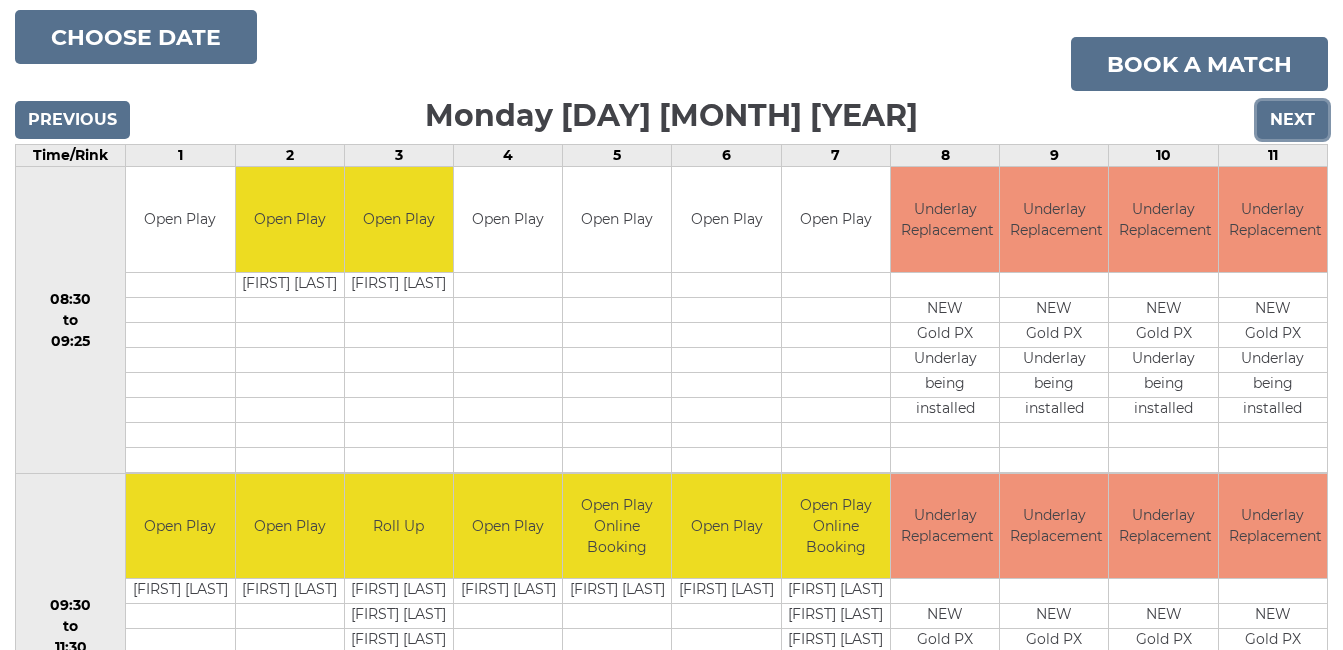 click on "Next" at bounding box center (1292, 120) 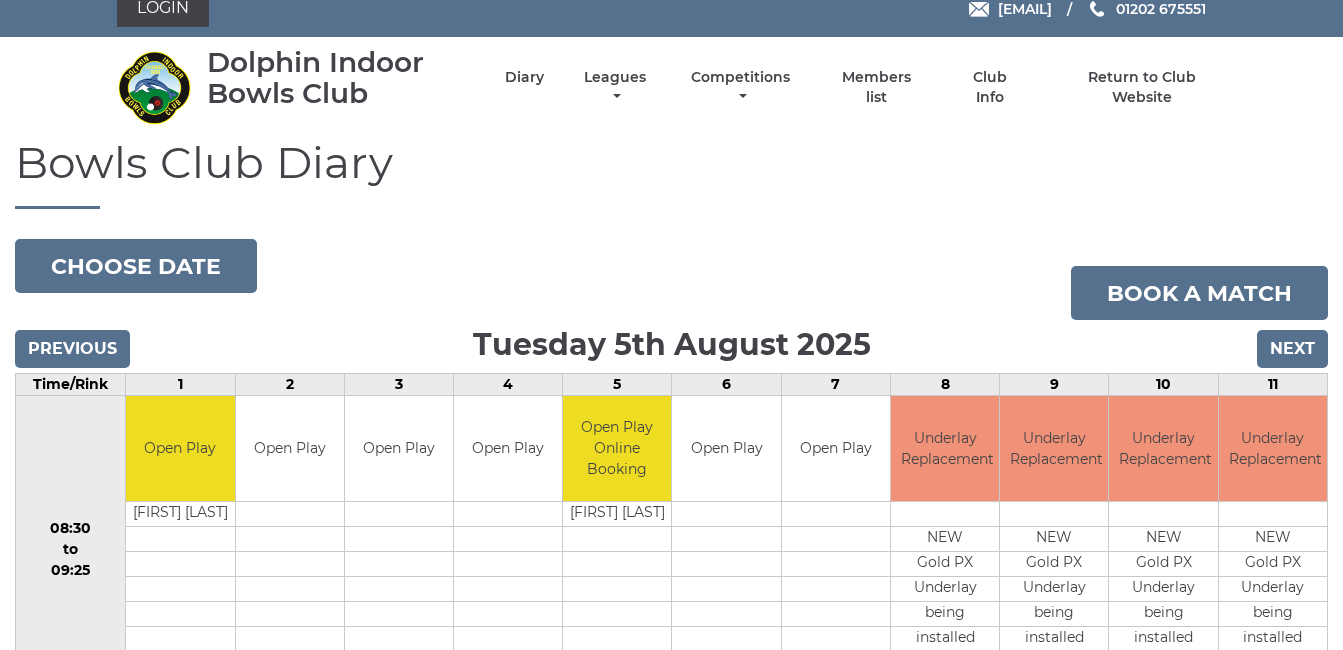 scroll, scrollTop: 0, scrollLeft: 0, axis: both 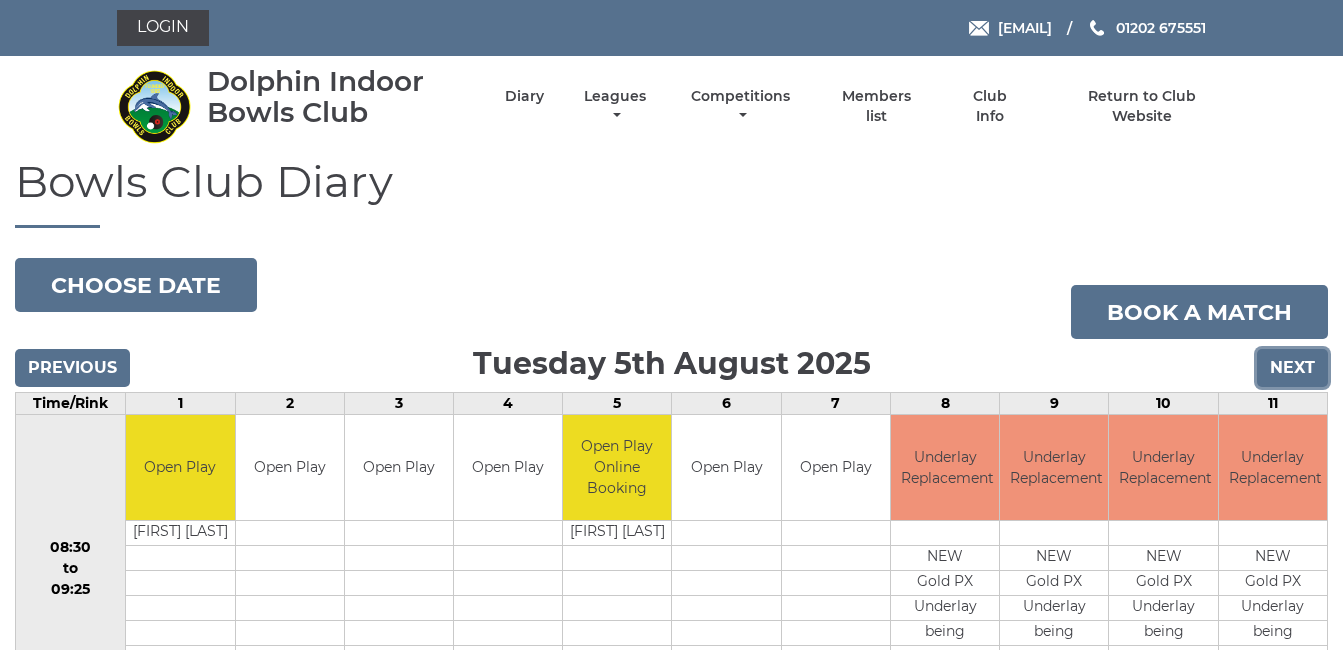 click on "Next" at bounding box center (1292, 368) 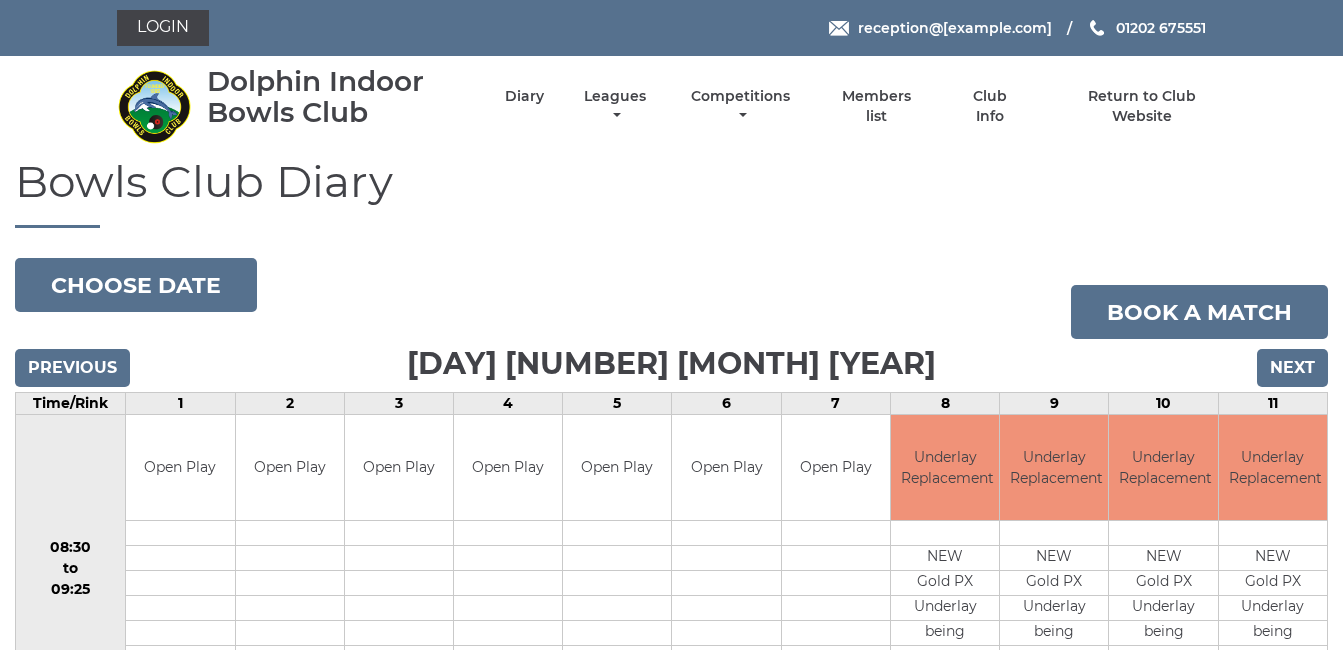 scroll, scrollTop: 0, scrollLeft: 0, axis: both 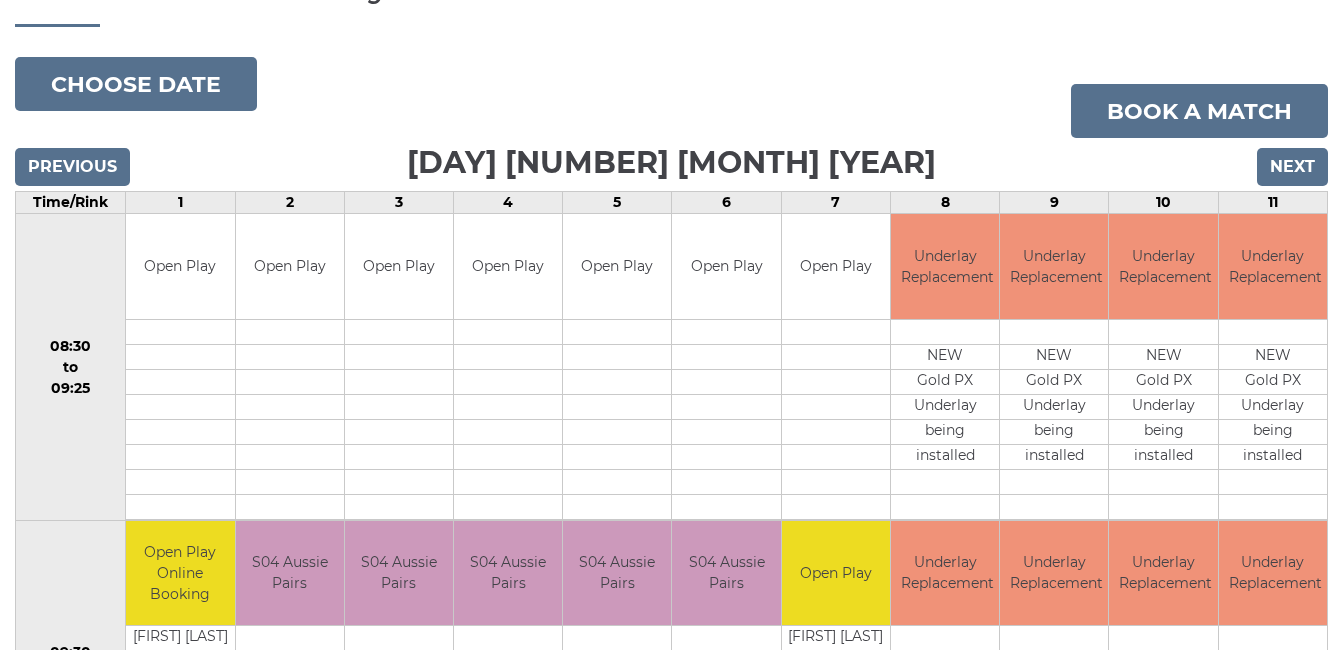 click on "Bowls Club Diary
[YEAR]-[MONTH]-[DAY]
Choose date
Book a match
[DAY] [NUMBER] [MONTH] [YEAR]
Previous
Next
Time/Rink
1
2
3
4
5
6
7
8
9
10
11
08:30 to 09:25
to" at bounding box center (671, 698) 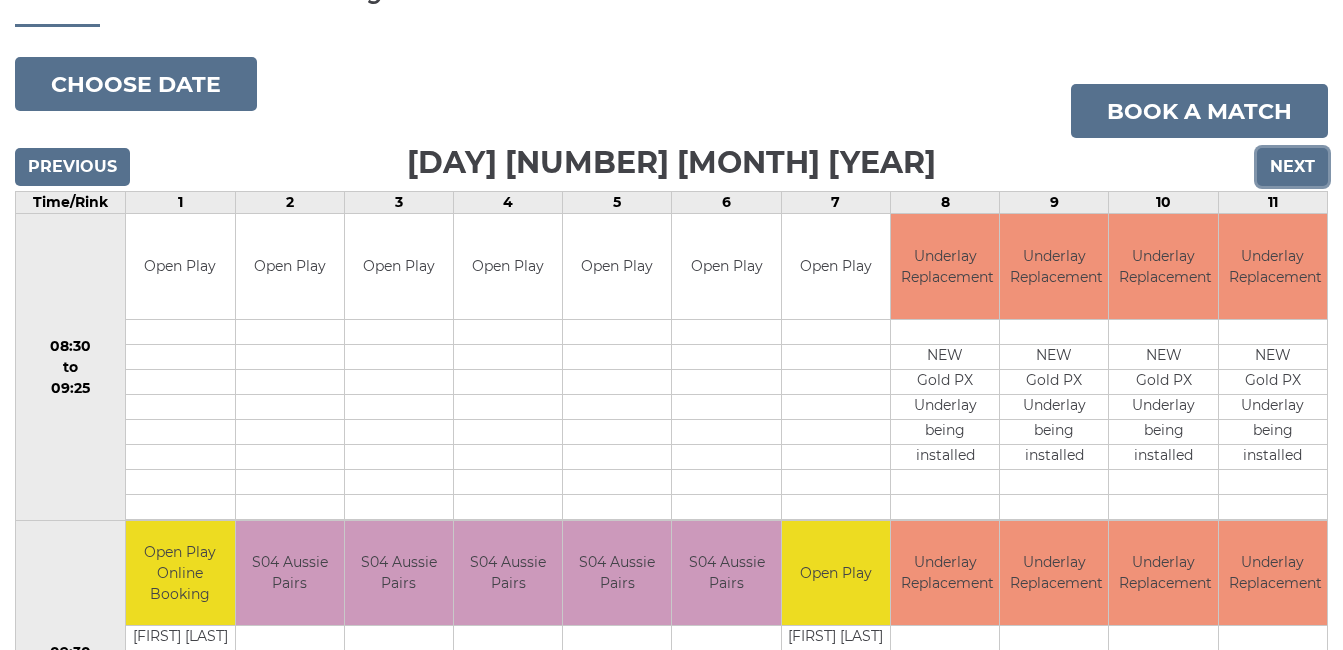 click on "Next" at bounding box center (1292, 167) 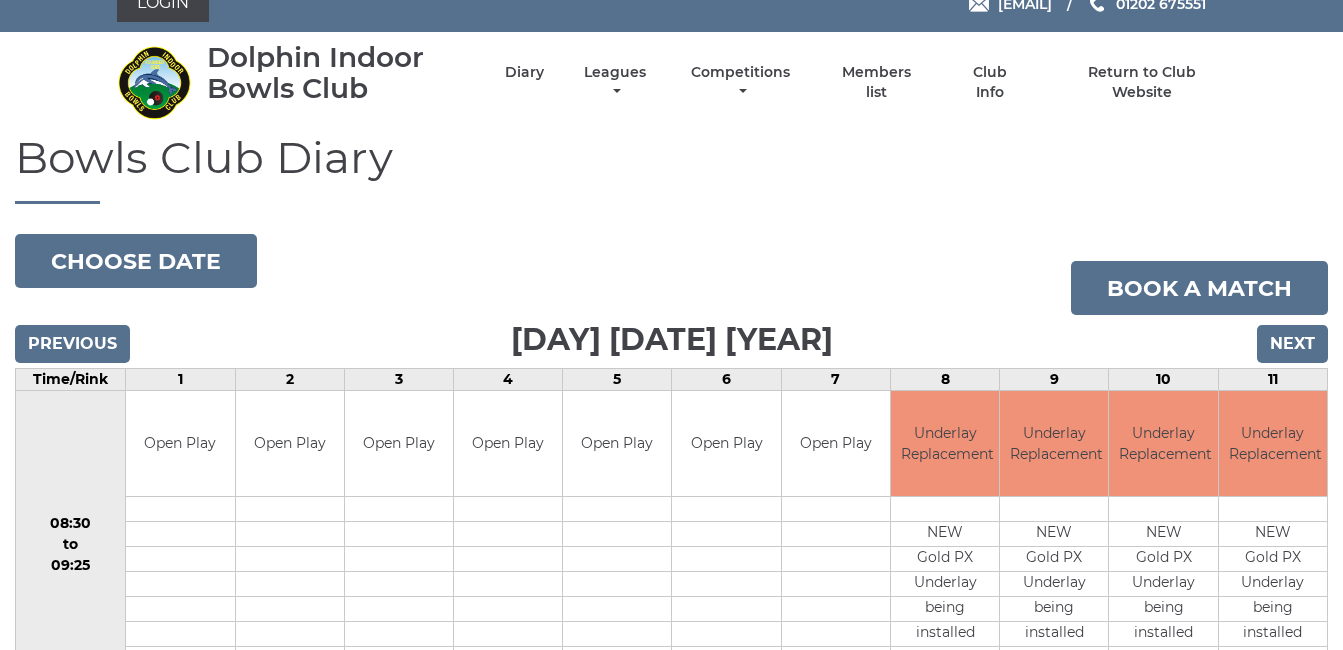 scroll, scrollTop: 0, scrollLeft: 0, axis: both 